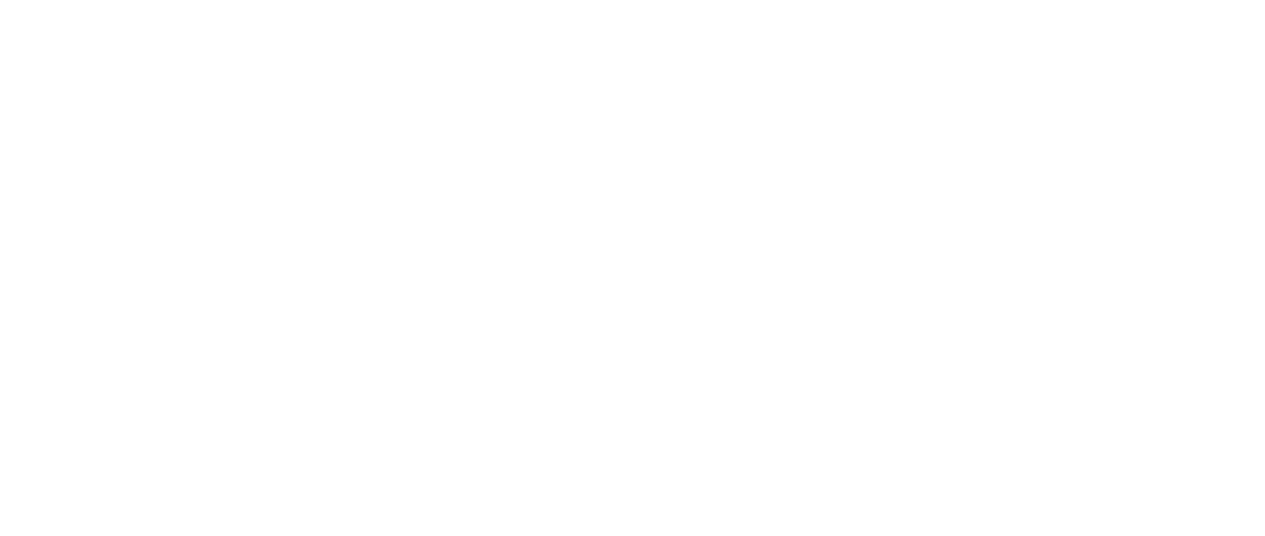 scroll, scrollTop: 0, scrollLeft: 0, axis: both 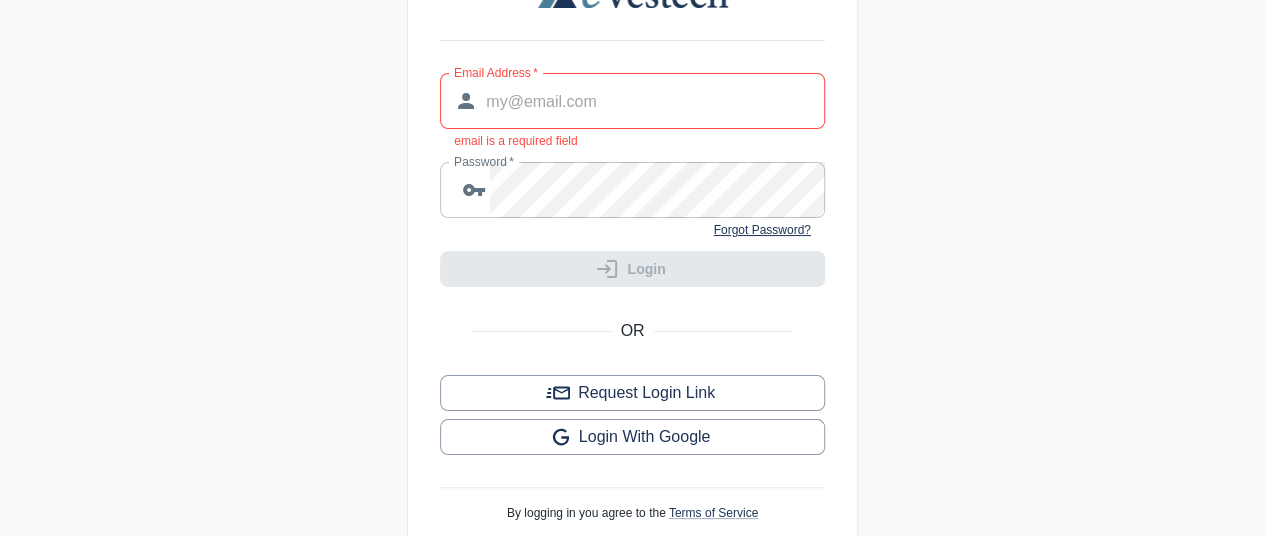 click on "Forgot Password?" at bounding box center (761, 230) 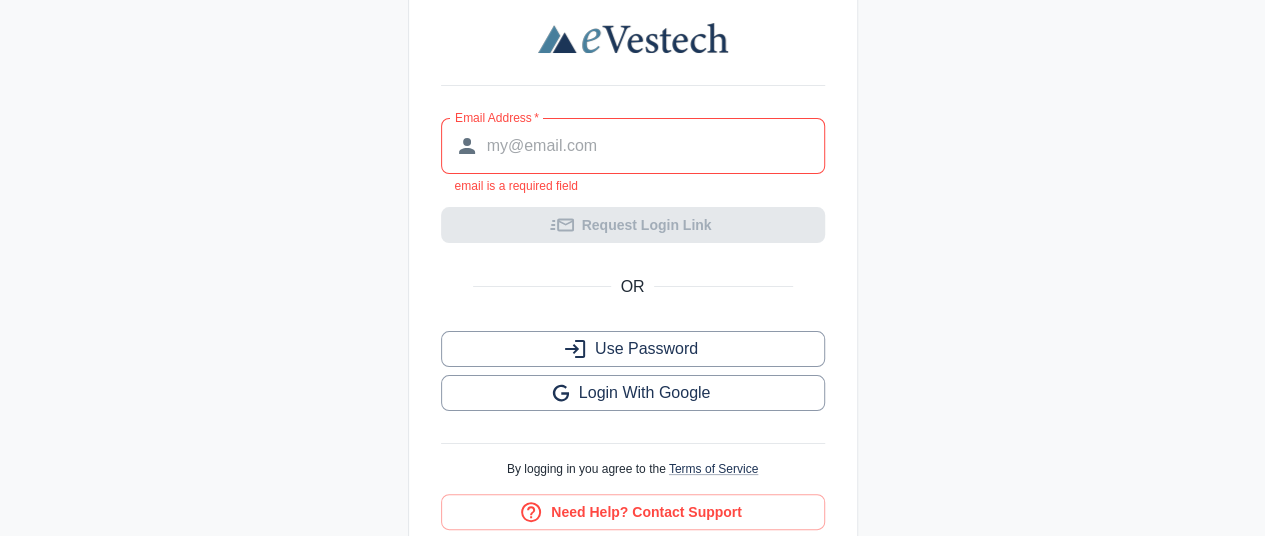 click on "Email Address   *" at bounding box center [656, 146] 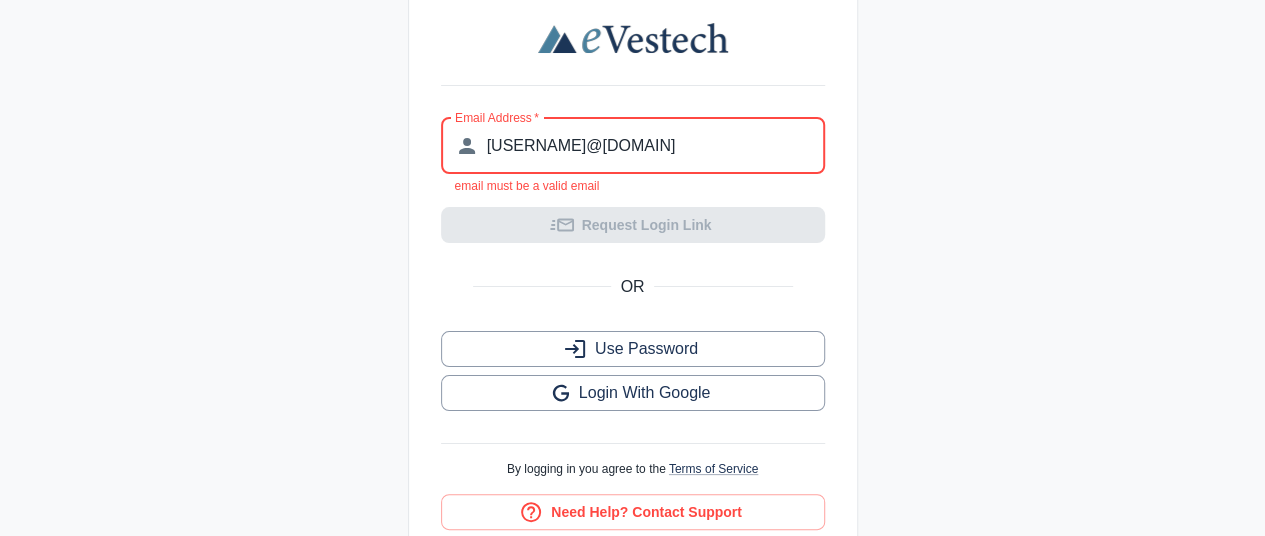type on "karanjit.arora@gmail.com" 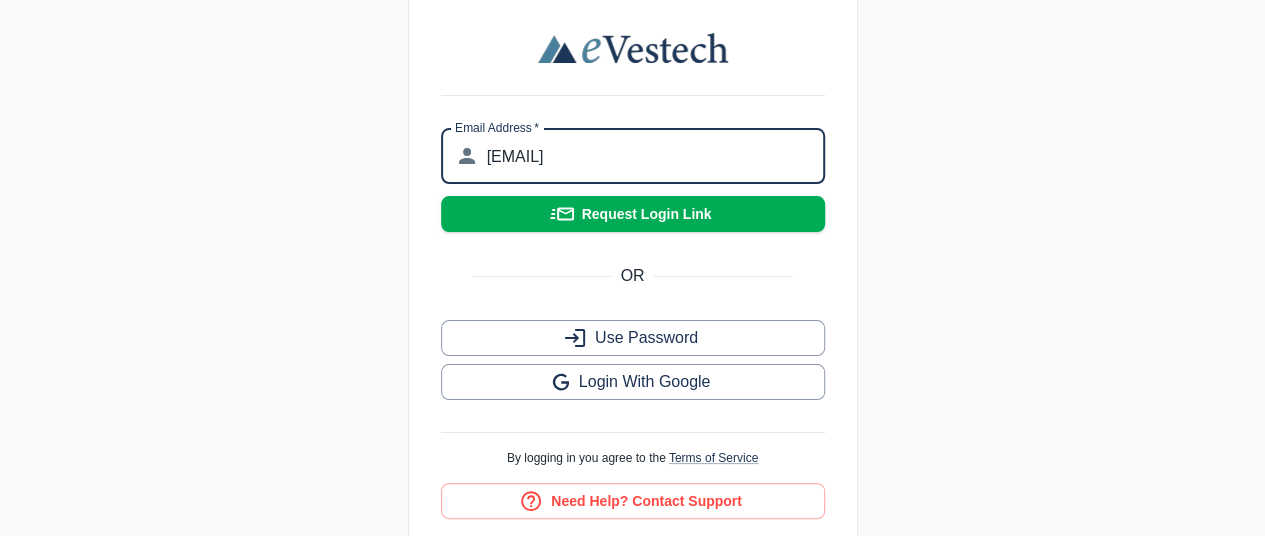 click on "OR" at bounding box center [633, 276] 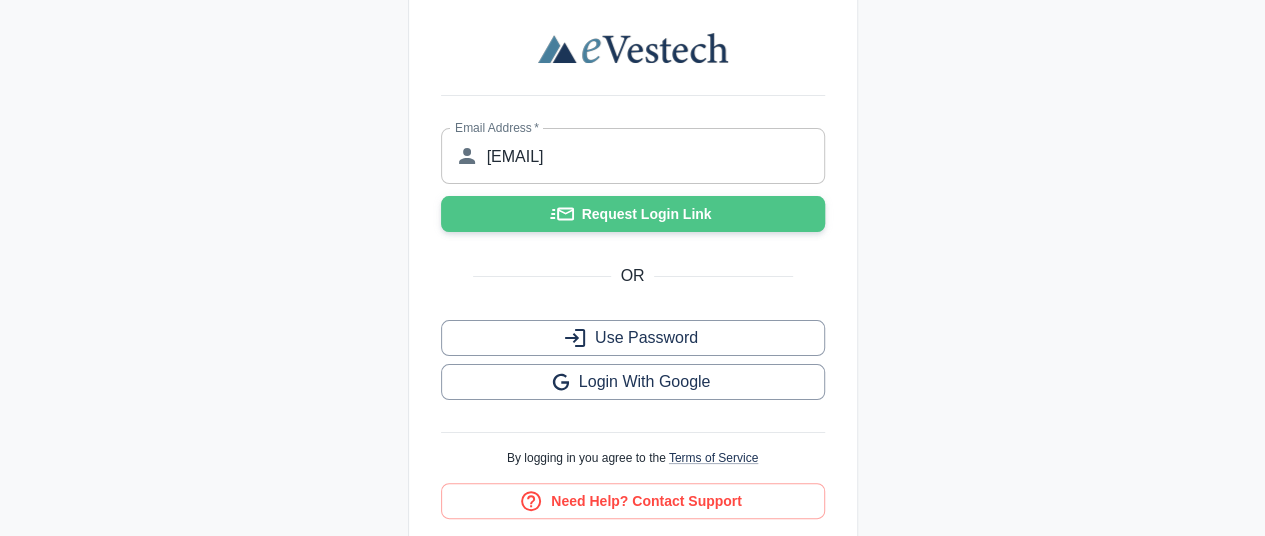 click on "Request Login Link" at bounding box center (633, 214) 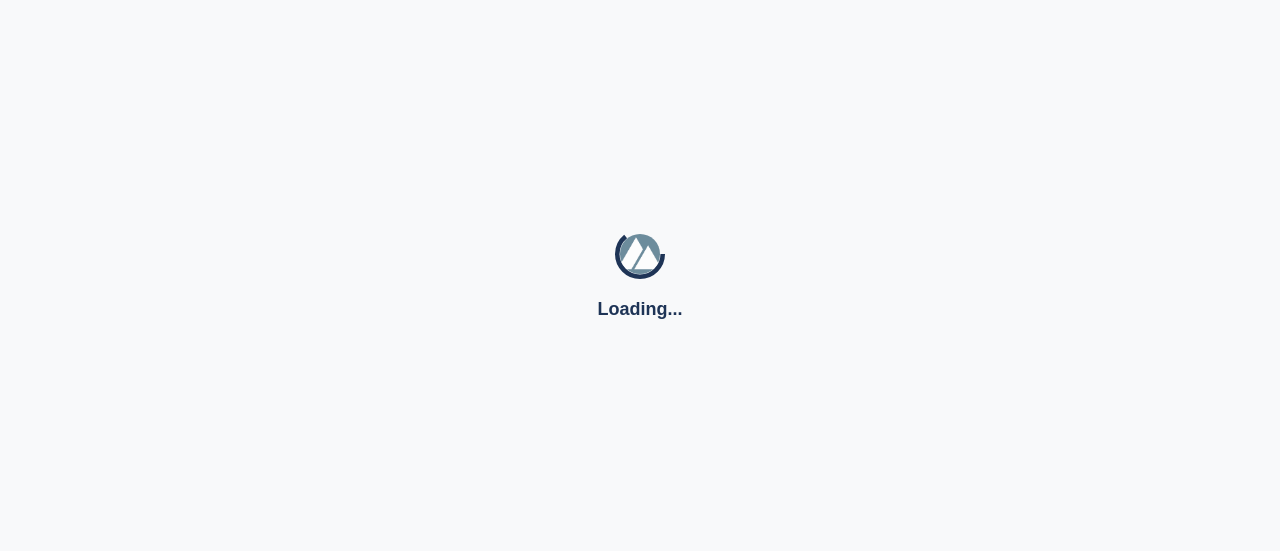 scroll, scrollTop: 0, scrollLeft: 0, axis: both 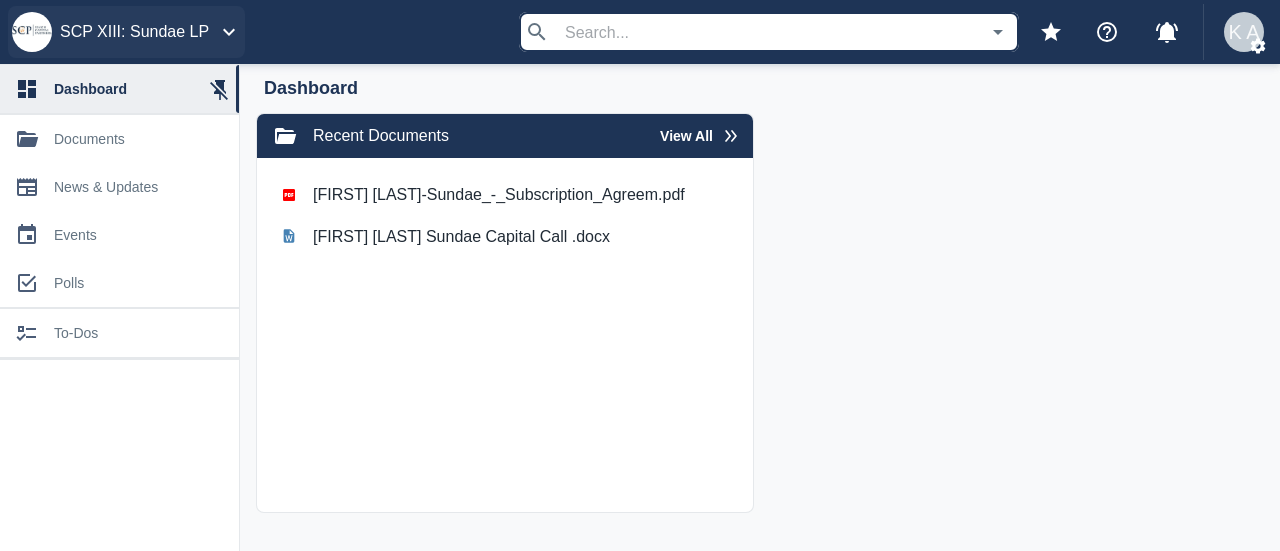 click on "SCP XIII: Sundae LP" at bounding box center [126, 32] 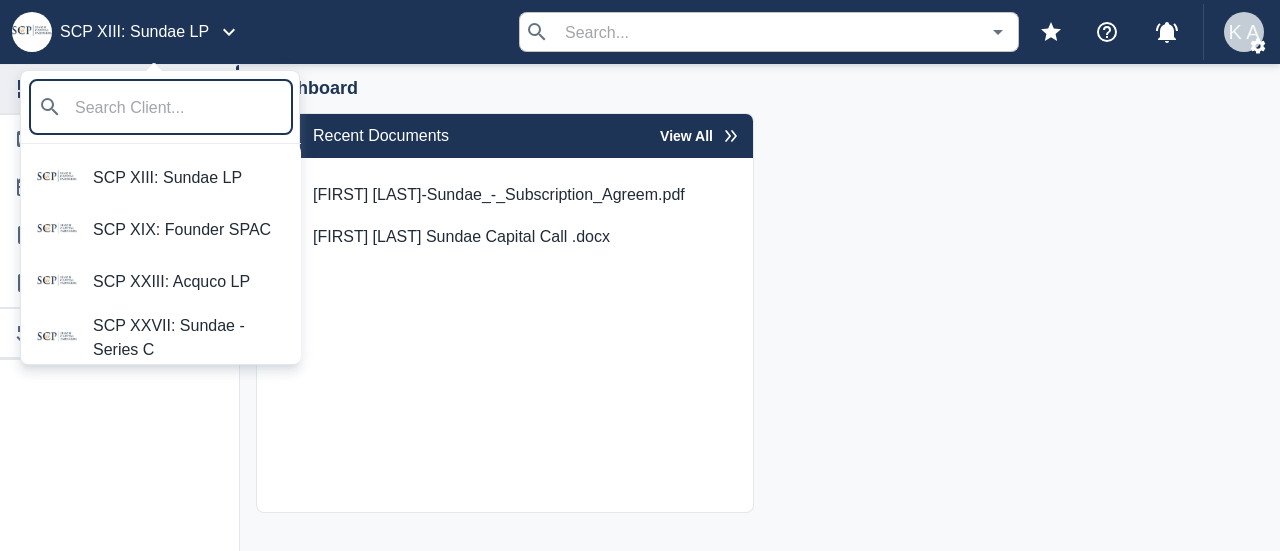 click on "SCP XIX: Founder SPAC" at bounding box center (189, 230) 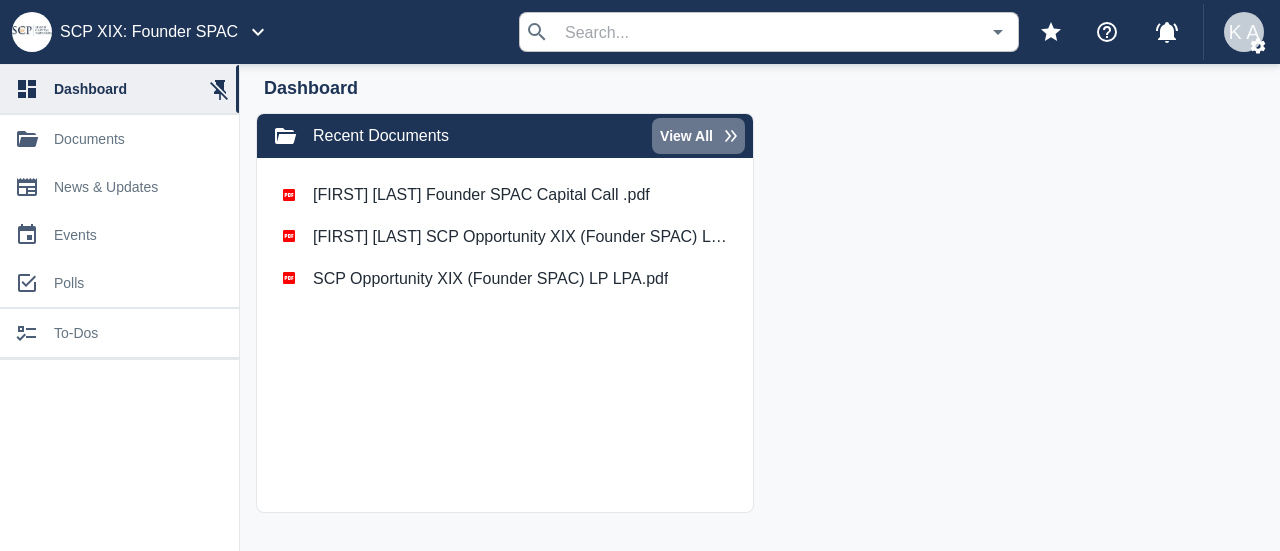 click on "View All" at bounding box center (698, 136) 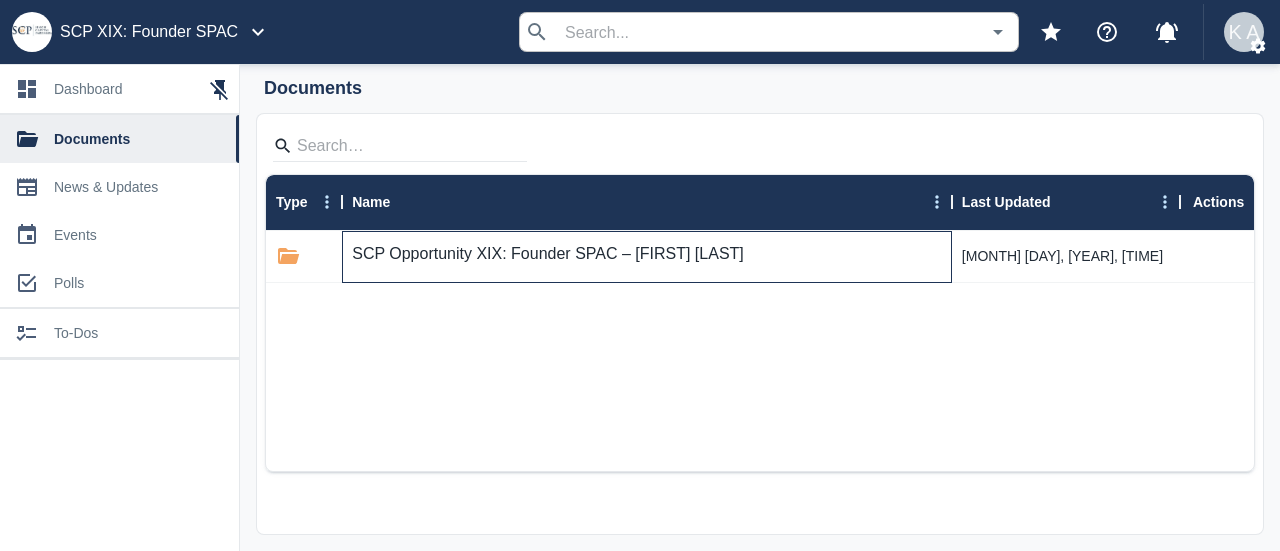 click on "SCP Opportunity XIX: Founder SPAC – [FIRST] [LAST]" at bounding box center (548, 254) 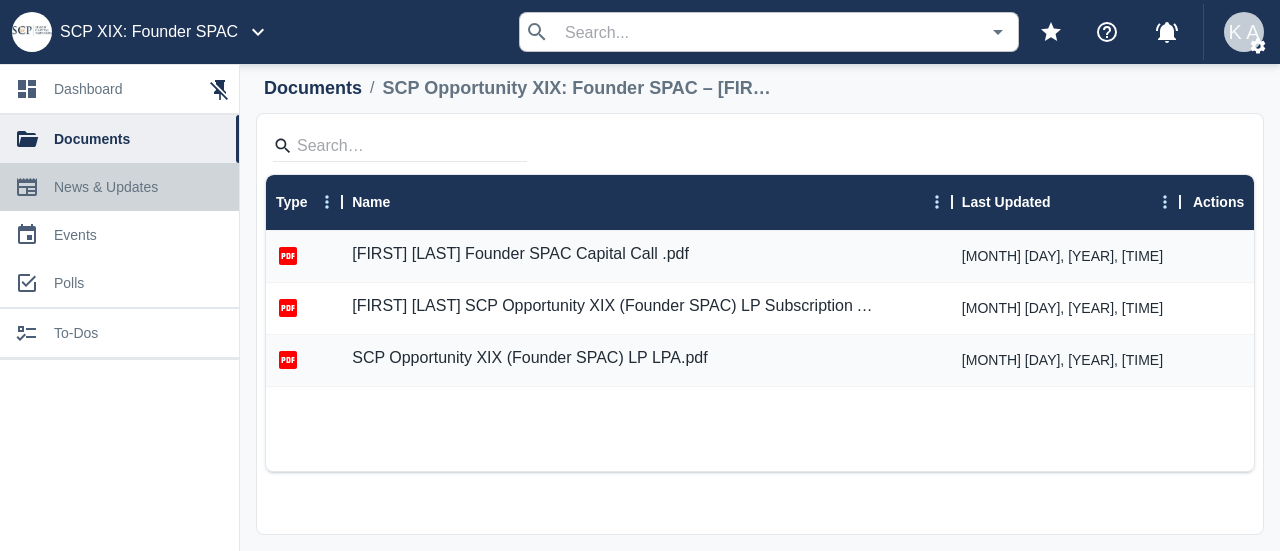 click on "news & updates" at bounding box center [138, 187] 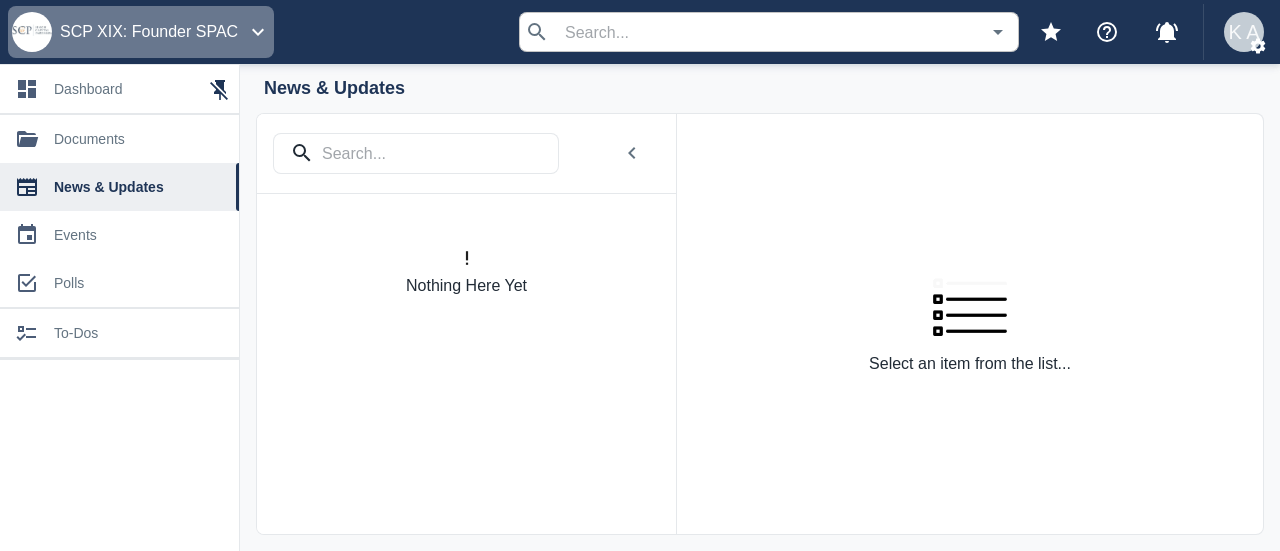 click at bounding box center (32, 32) 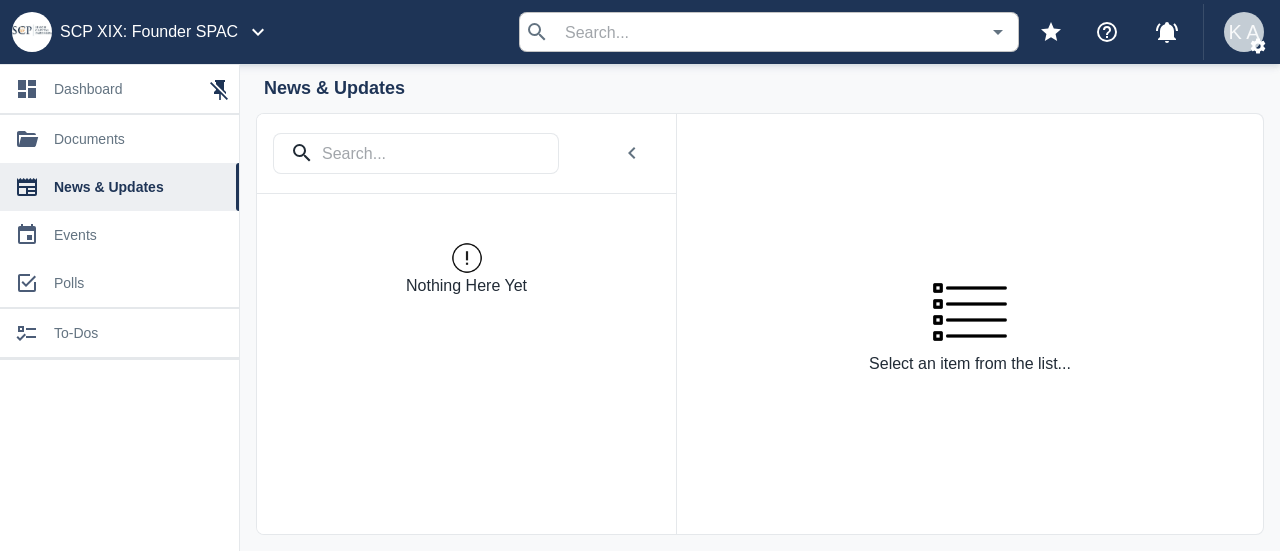click at bounding box center (640, 275) 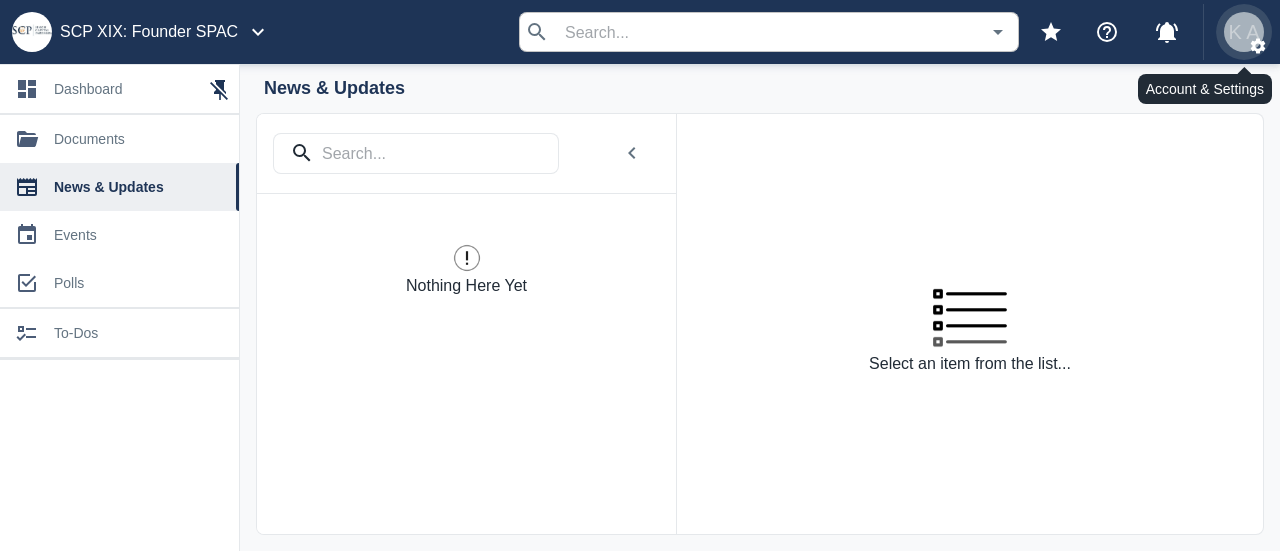 click on "K A" at bounding box center (1244, 32) 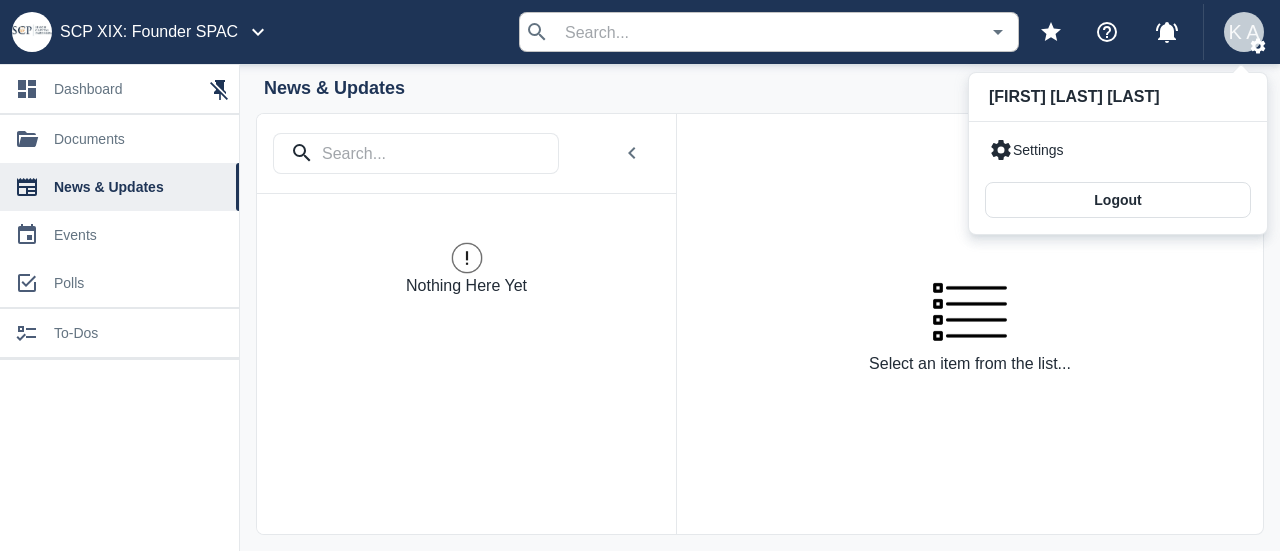 click at bounding box center [640, 275] 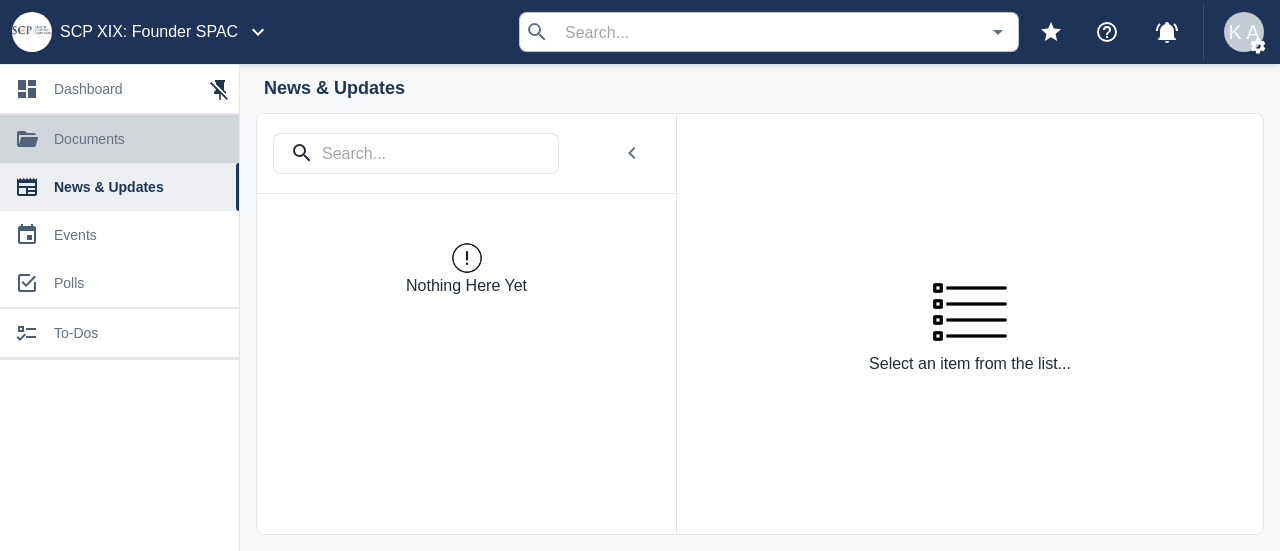click on "documents" at bounding box center (138, 139) 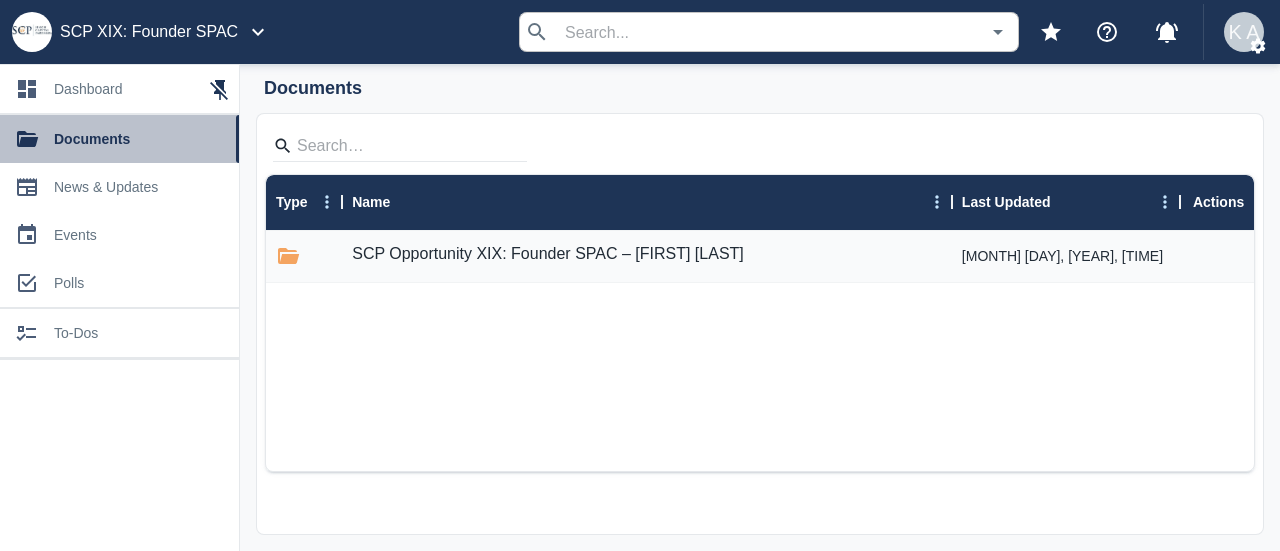 click on "documents" at bounding box center [138, 139] 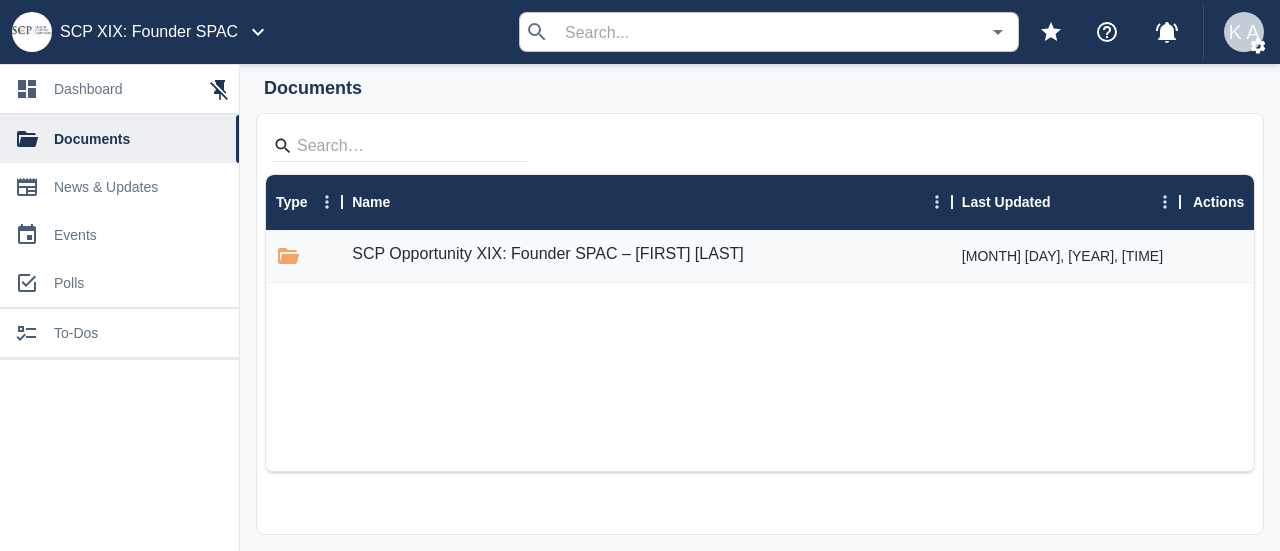 click on "dashboard" at bounding box center (138, 89) 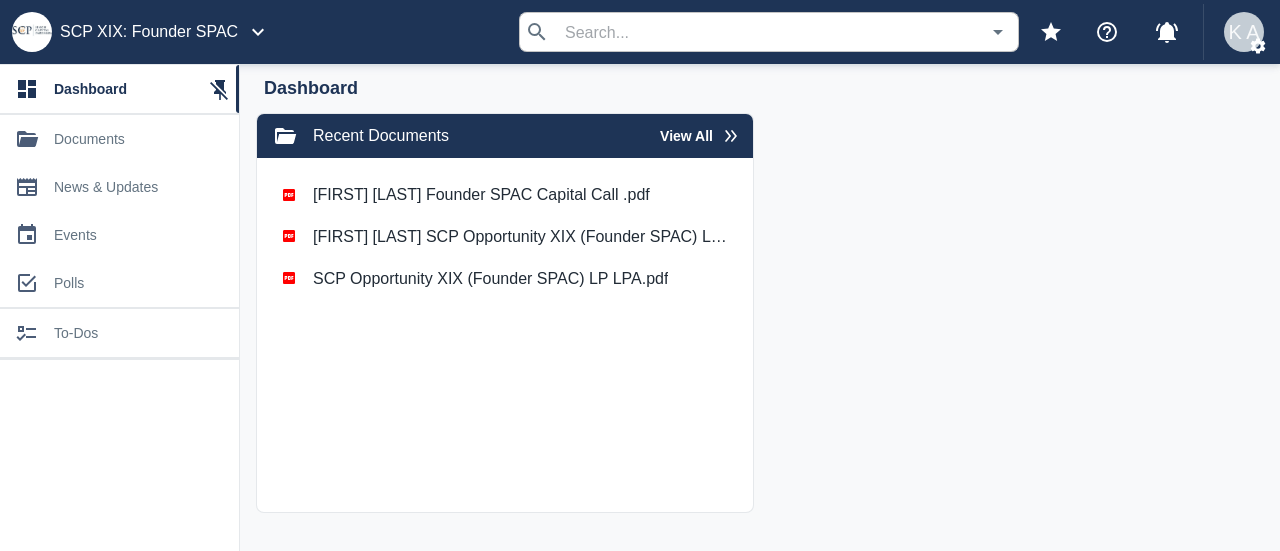 click on "dashboard" at bounding box center [138, 89] 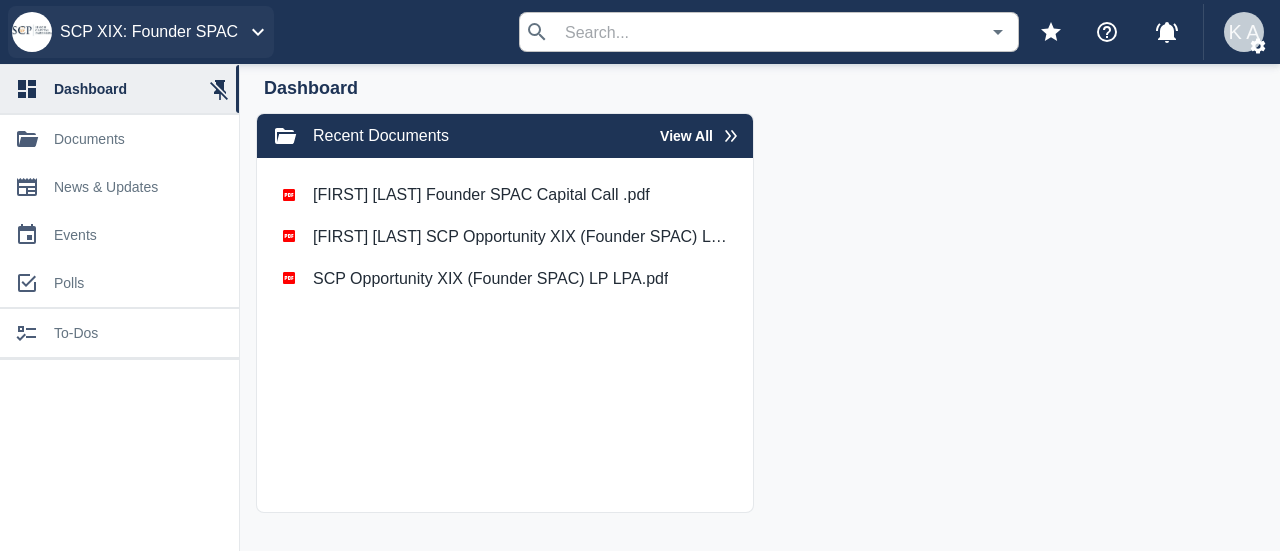 click at bounding box center [258, 32] 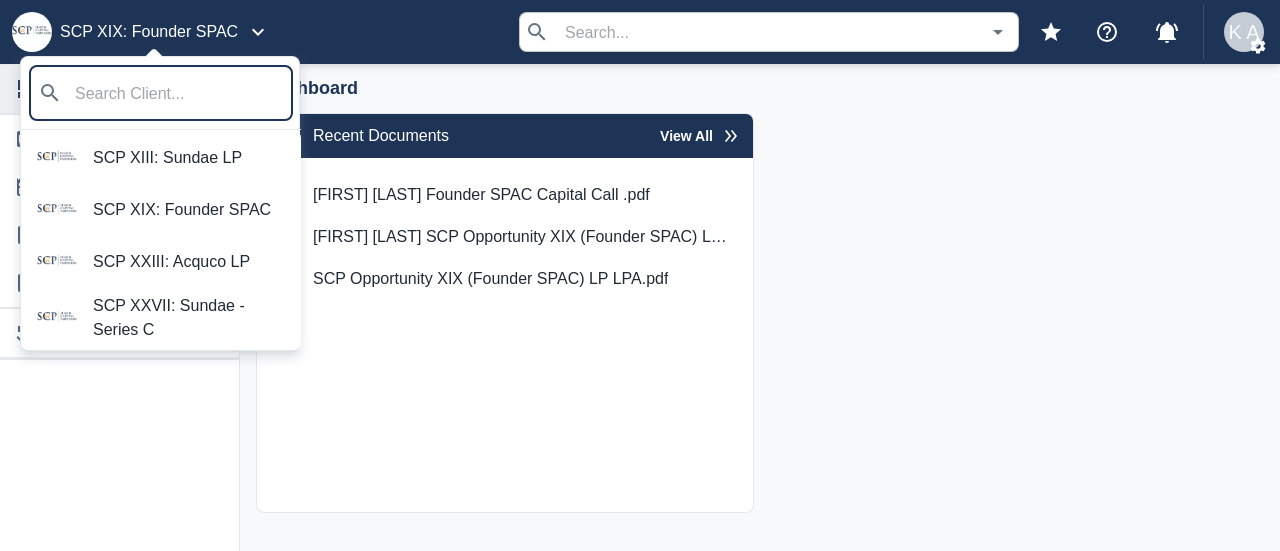 scroll, scrollTop: 0, scrollLeft: 0, axis: both 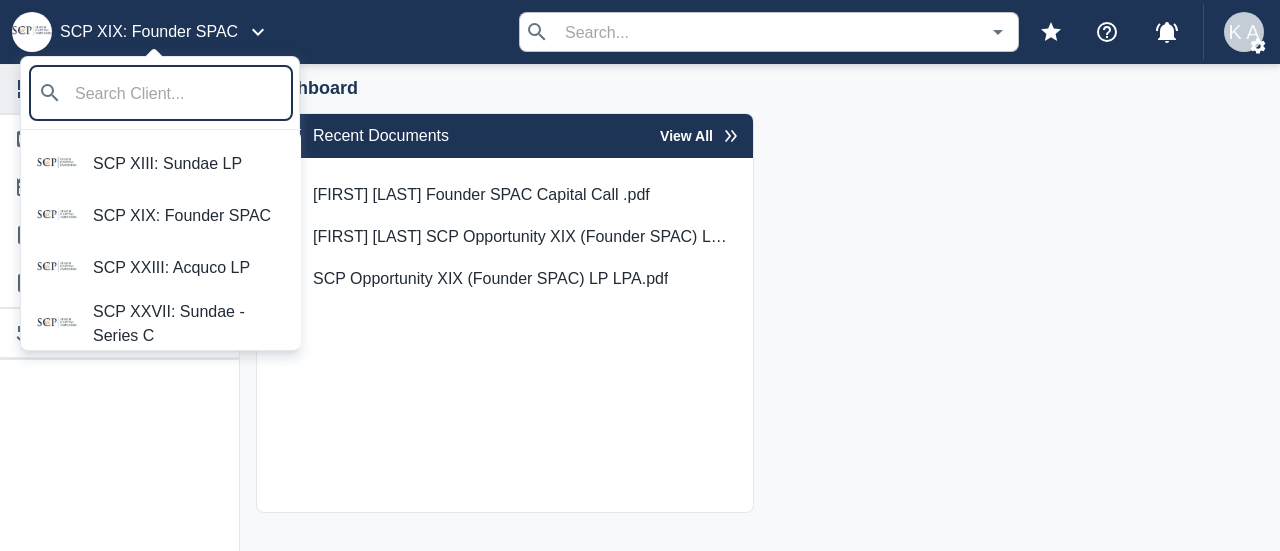click on "SCP XIII: Sundae LP" at bounding box center (189, 164) 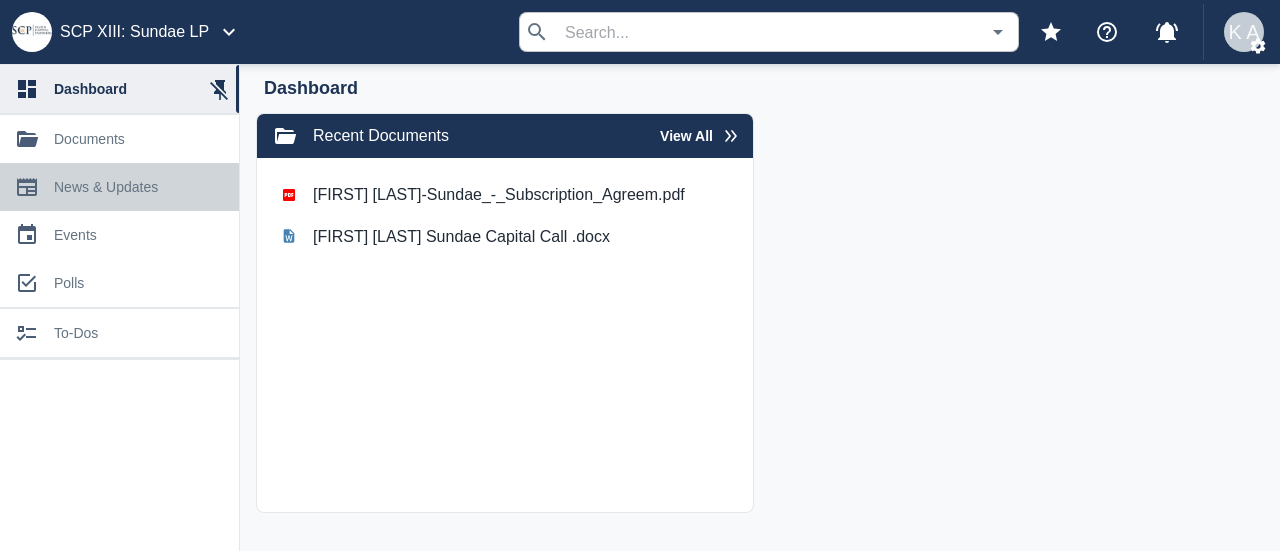 click on "news & updates" at bounding box center (138, 187) 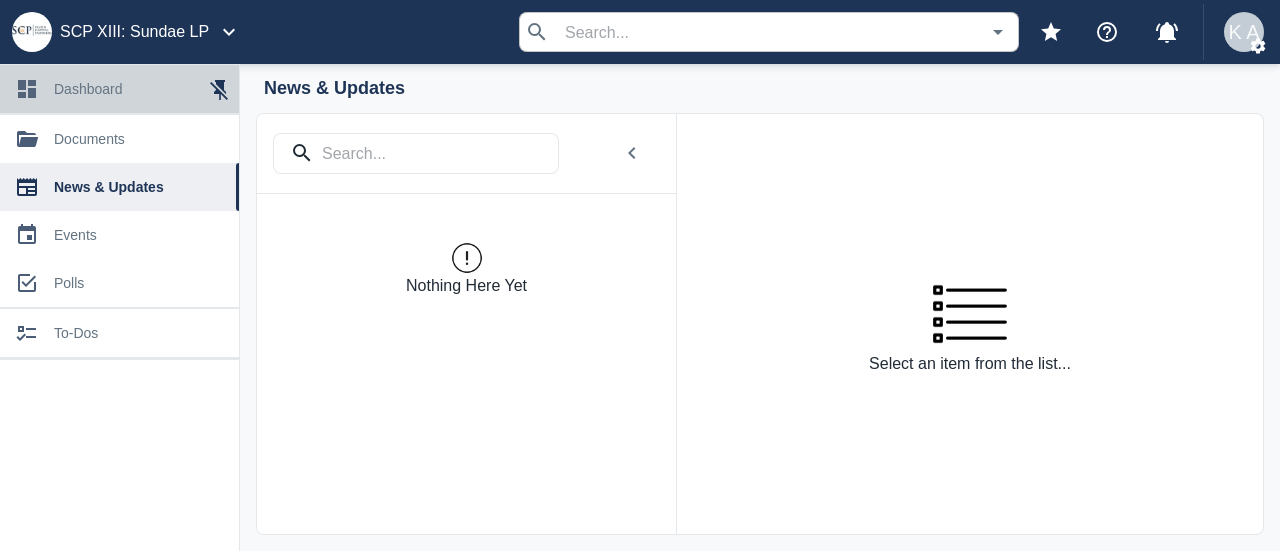 click on "0 dashboard" at bounding box center (119, 89) 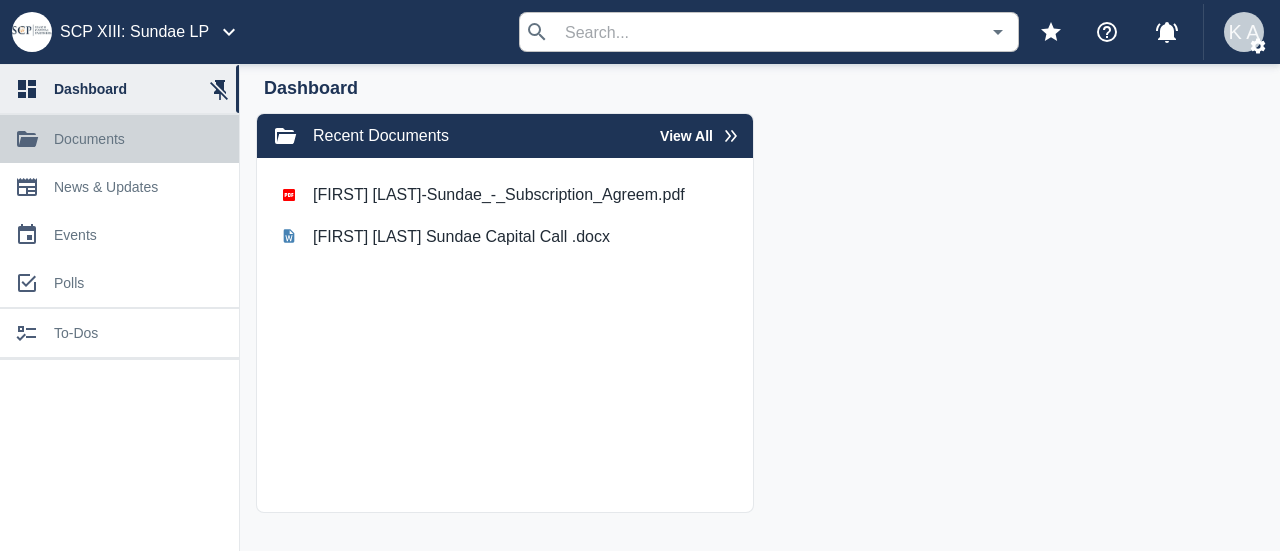 click on "documents" at bounding box center [138, 139] 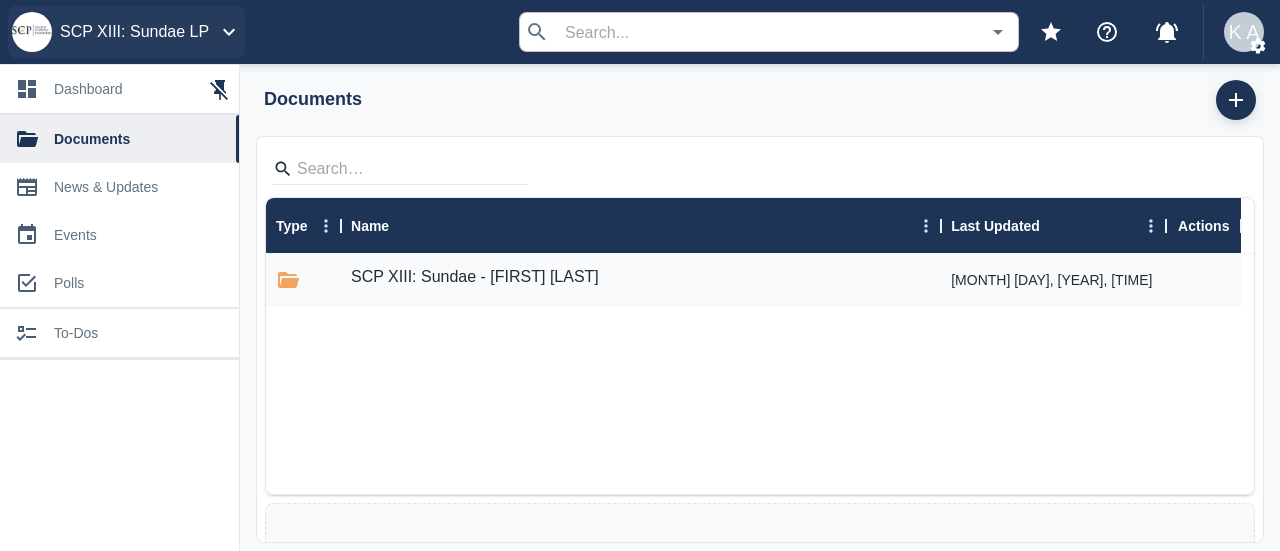 click on "SCP XIII: Sundae LP" at bounding box center (126, 32) 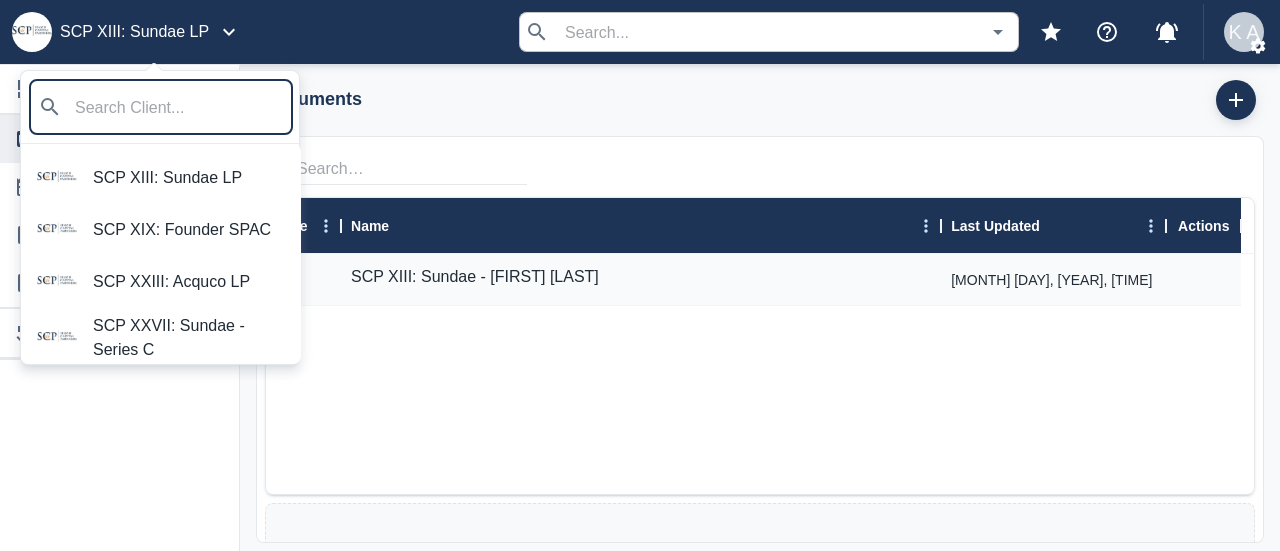 click on "SCP XXIII: Acquco LP" at bounding box center [189, 282] 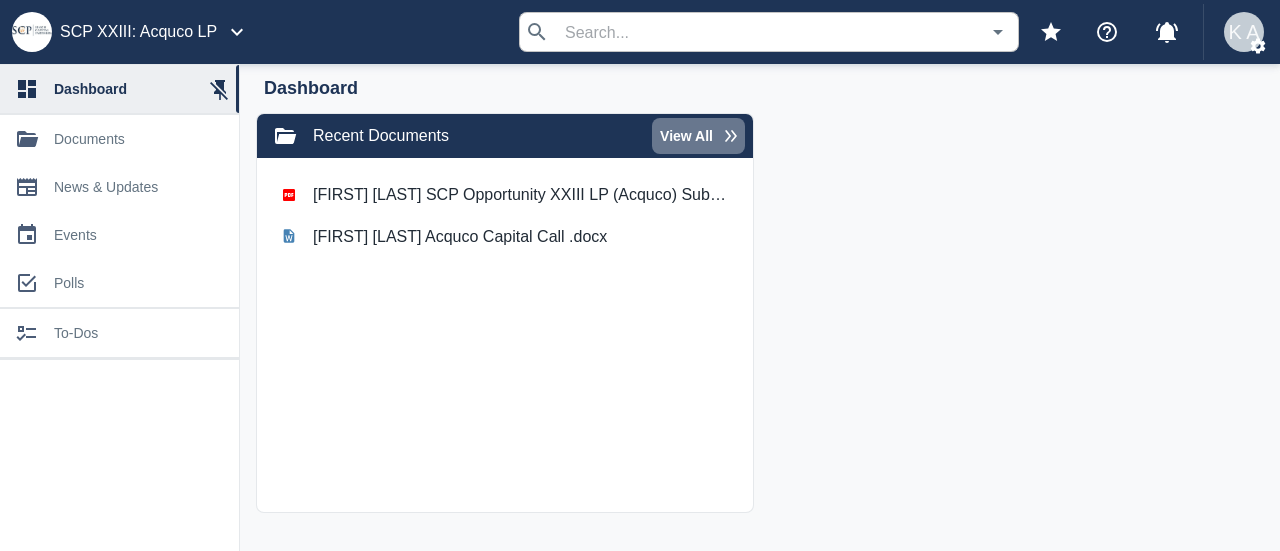 click on "View All" at bounding box center (698, 136) 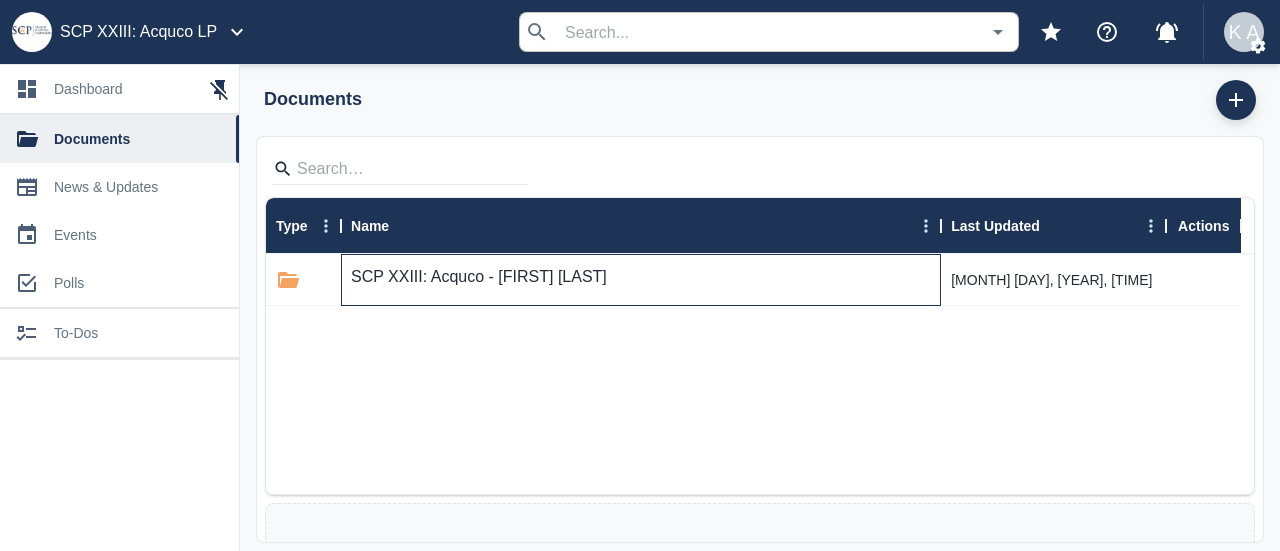 click on "SCP XXIII: Acquco - [FIRST] [LAST]" at bounding box center [479, 277] 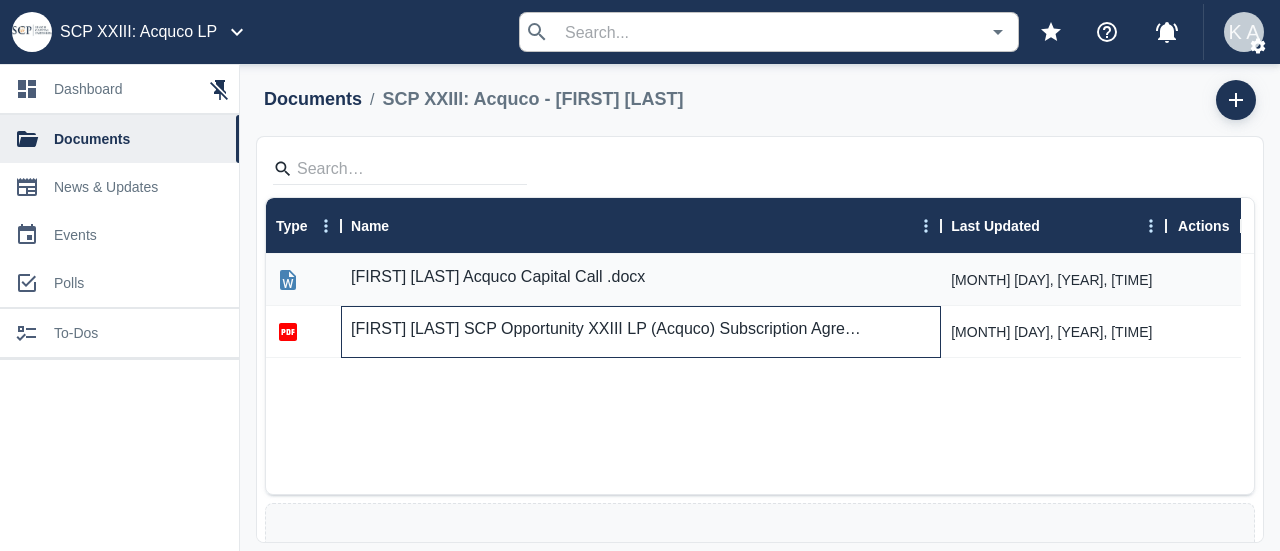 click on "[FIRST] [LAST]  SCP Opportunity XXIII LP (Acquco) Subscription Agreement.pdf" at bounding box center (641, 332) 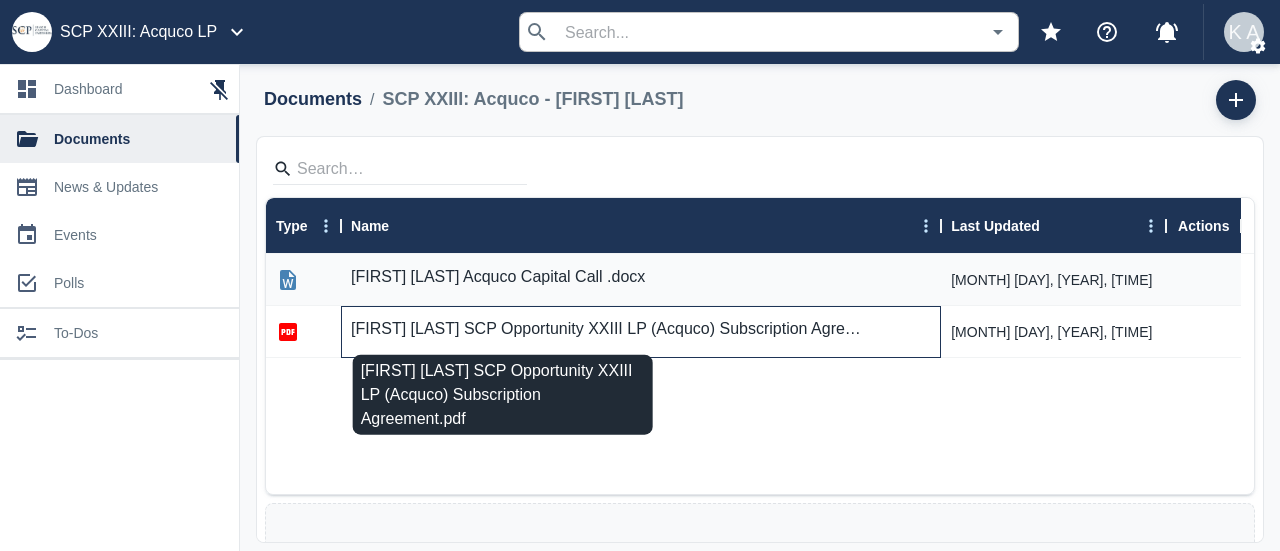 click on "[FIRST] [LAST]  SCP Opportunity XXIII LP (Acquco) Subscription Agreement.pdf" at bounding box center (609, 329) 